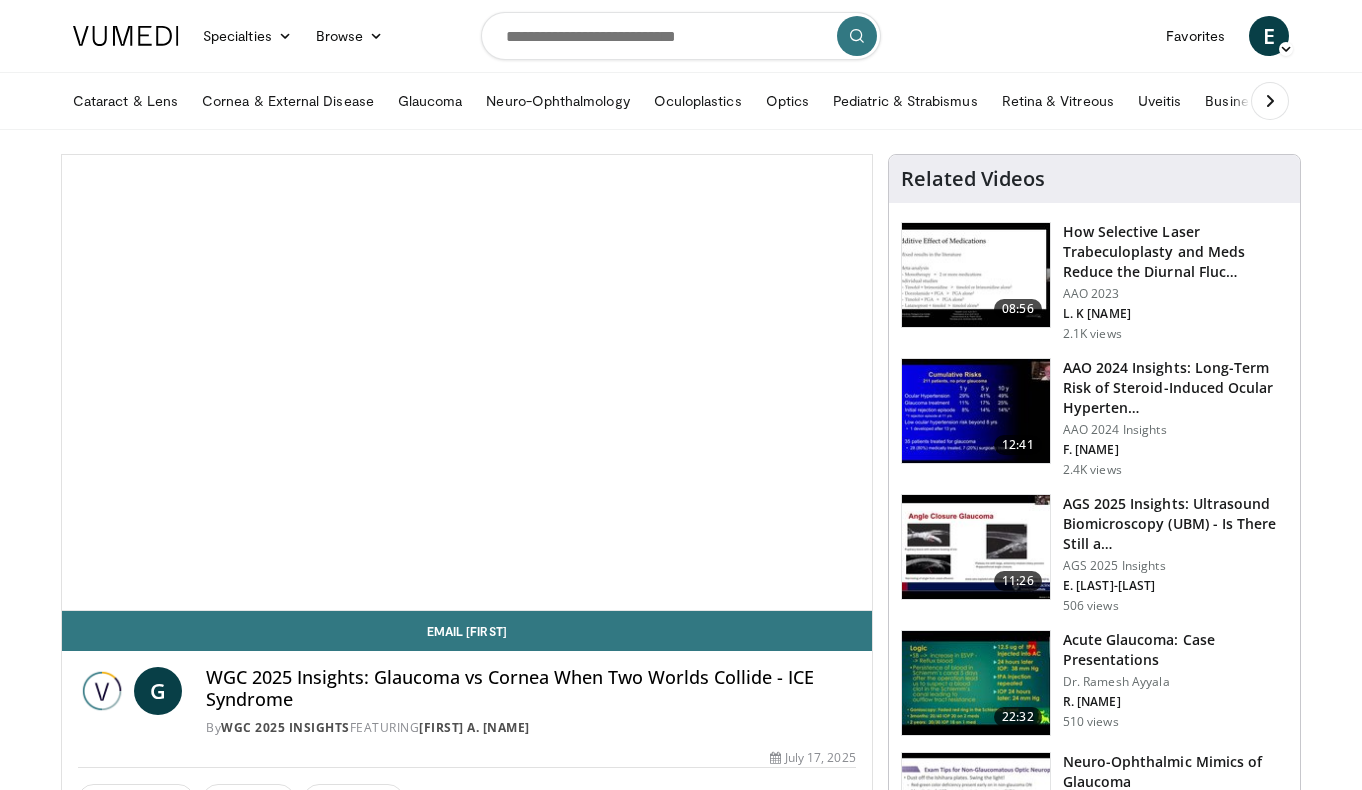 scroll, scrollTop: 0, scrollLeft: 0, axis: both 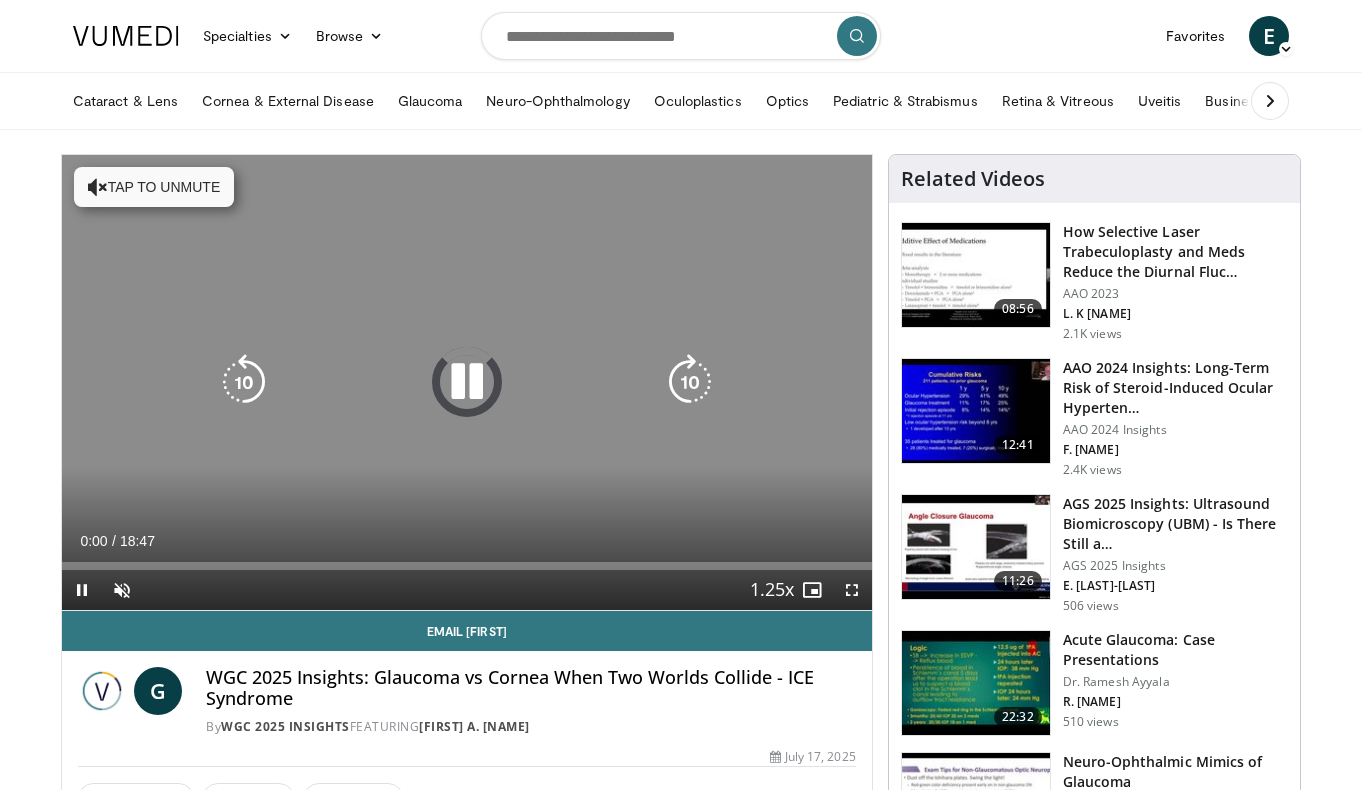 click on "Tap to unmute" at bounding box center (154, 187) 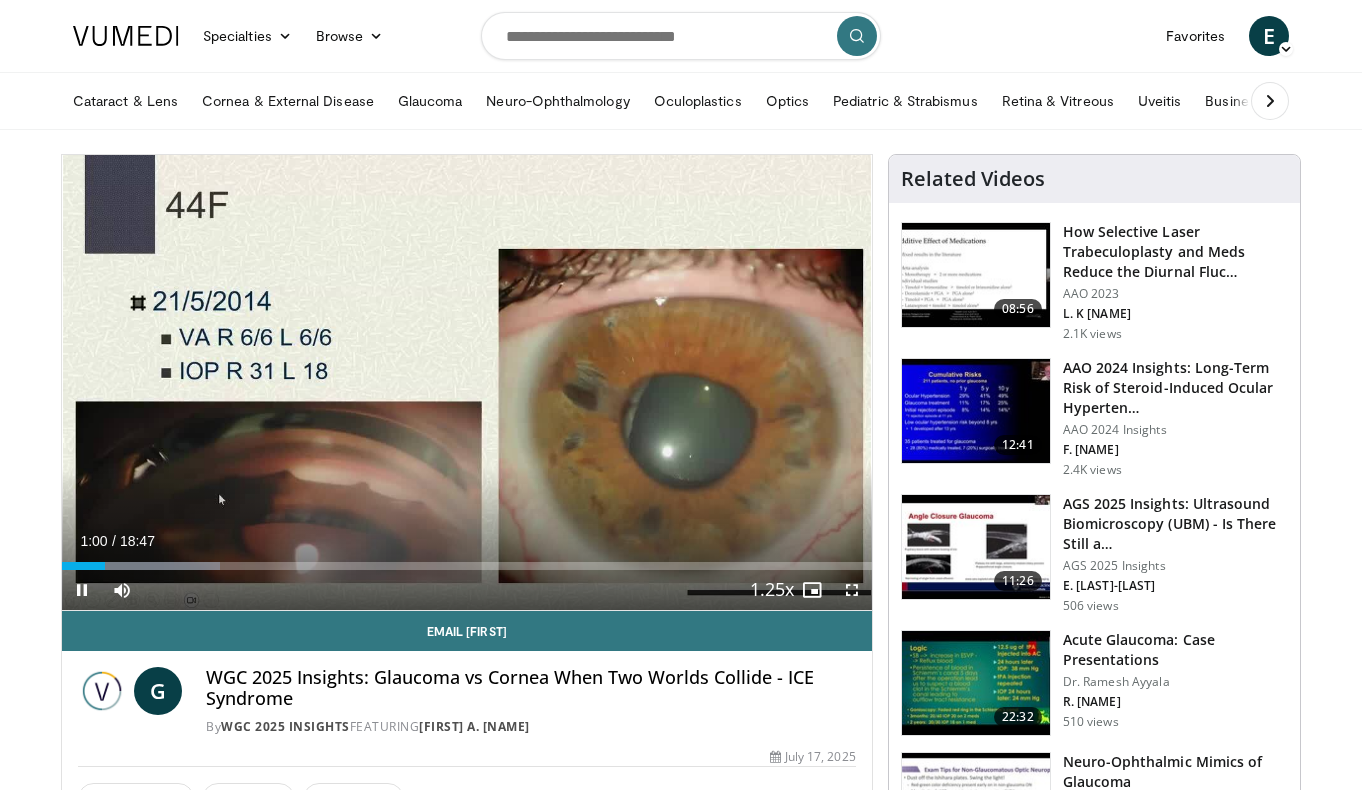 click at bounding box center (852, 590) 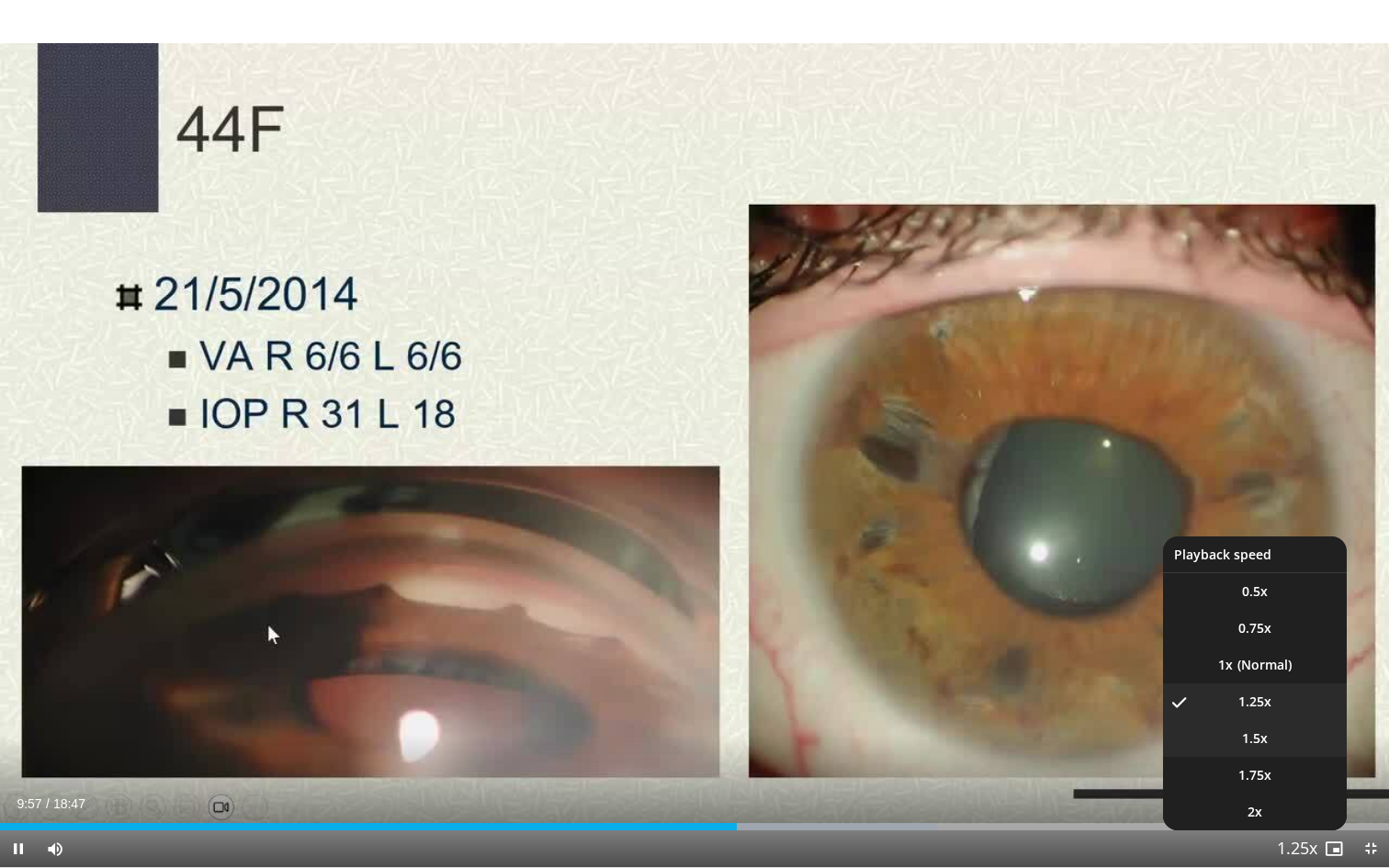 click on "1.5x" at bounding box center (1255, 738) 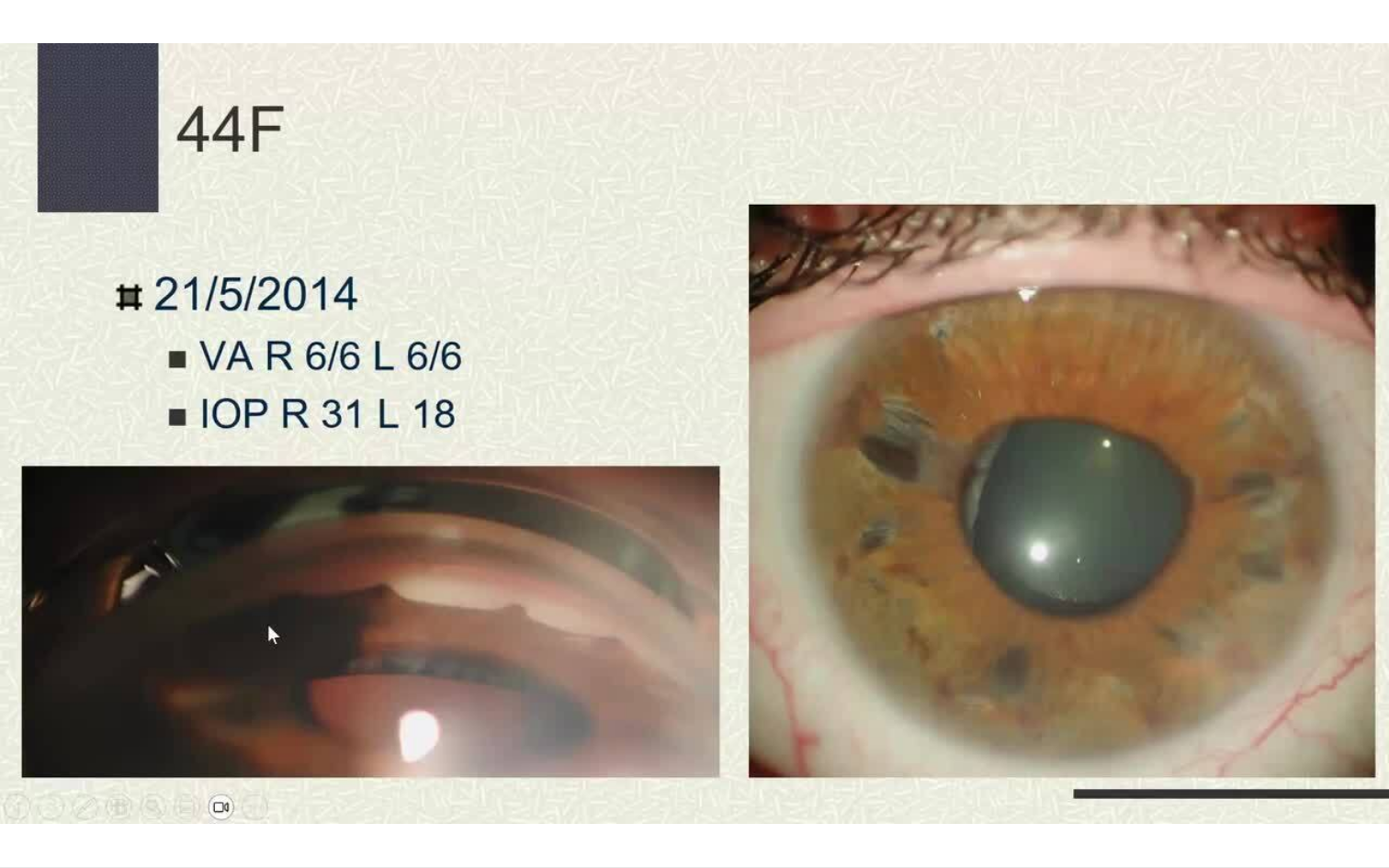 click on "**********" at bounding box center (694, 434) 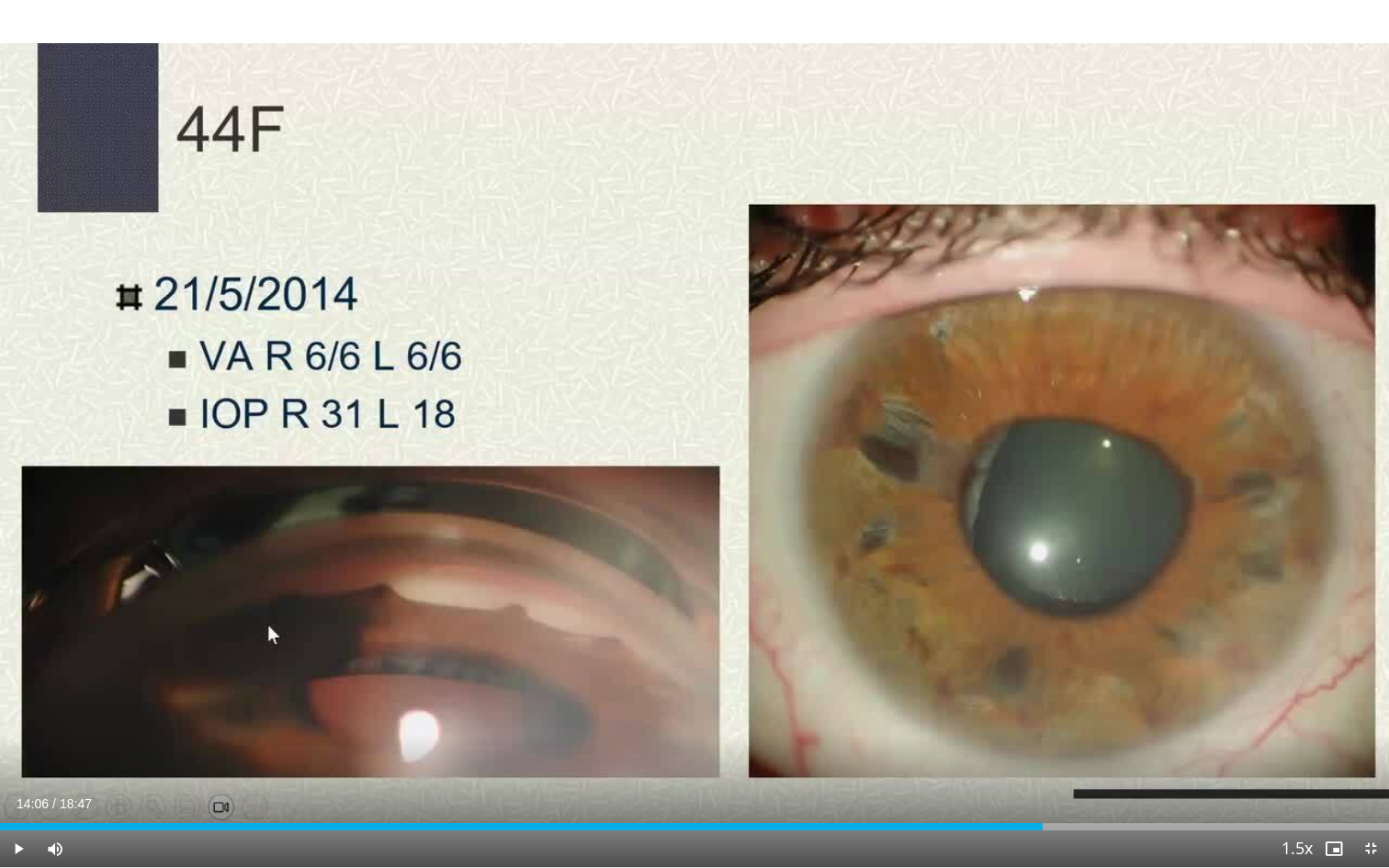 click at bounding box center (18, 849) 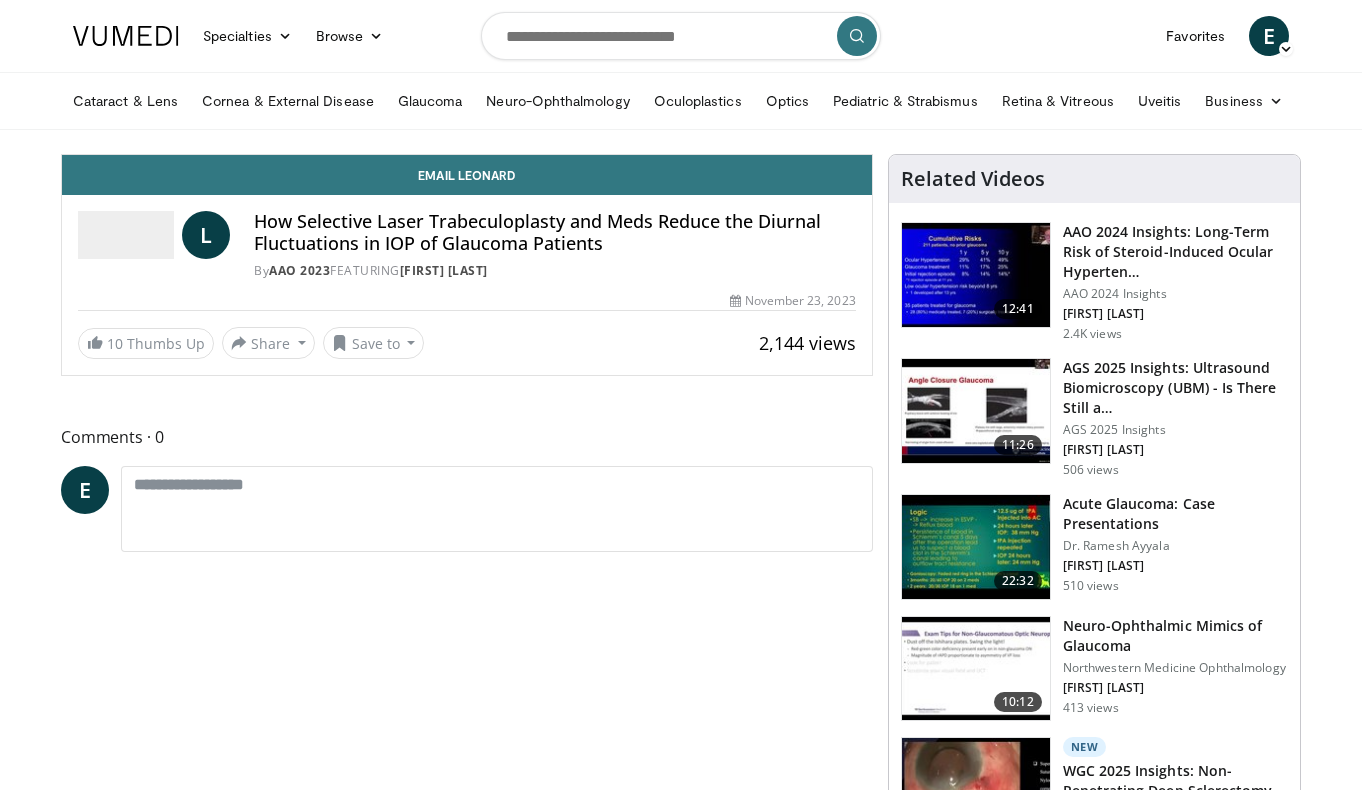 scroll, scrollTop: 0, scrollLeft: 0, axis: both 